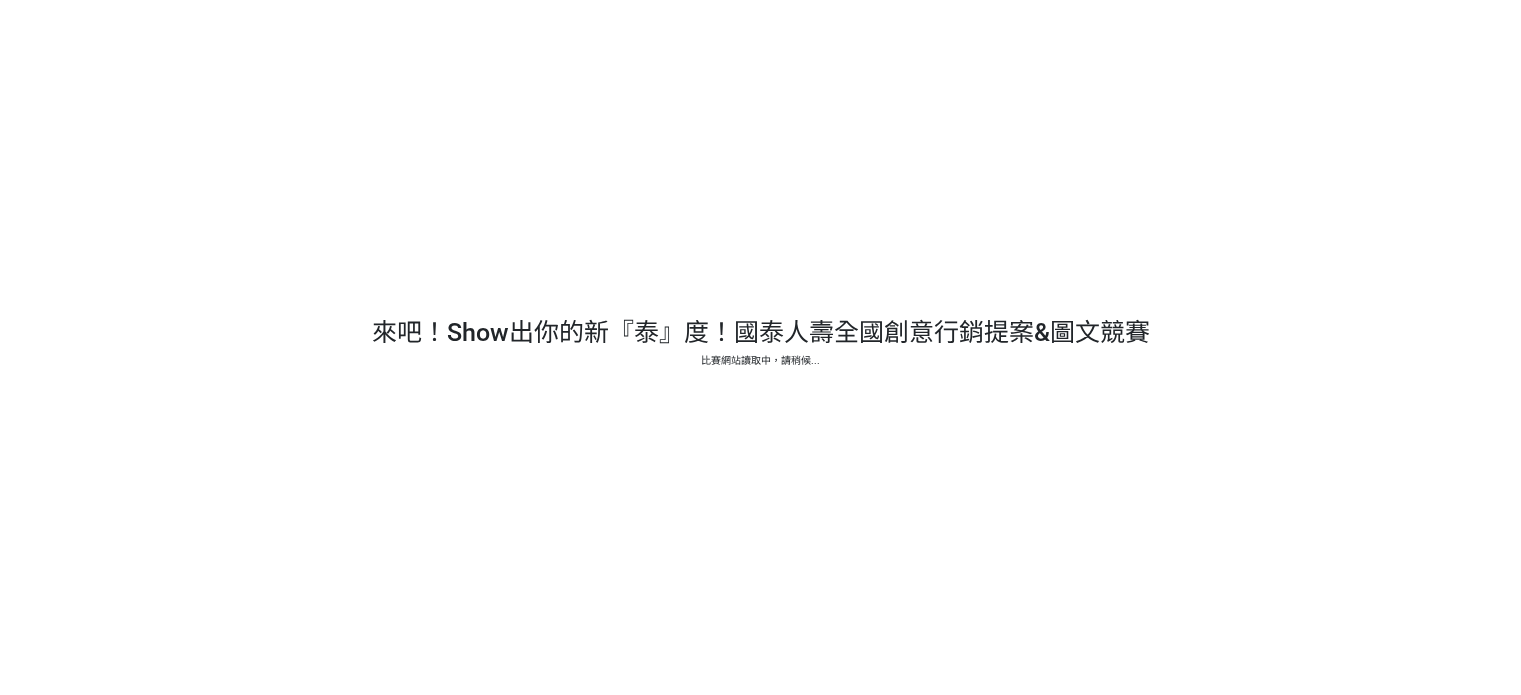 scroll, scrollTop: 0, scrollLeft: 0, axis: both 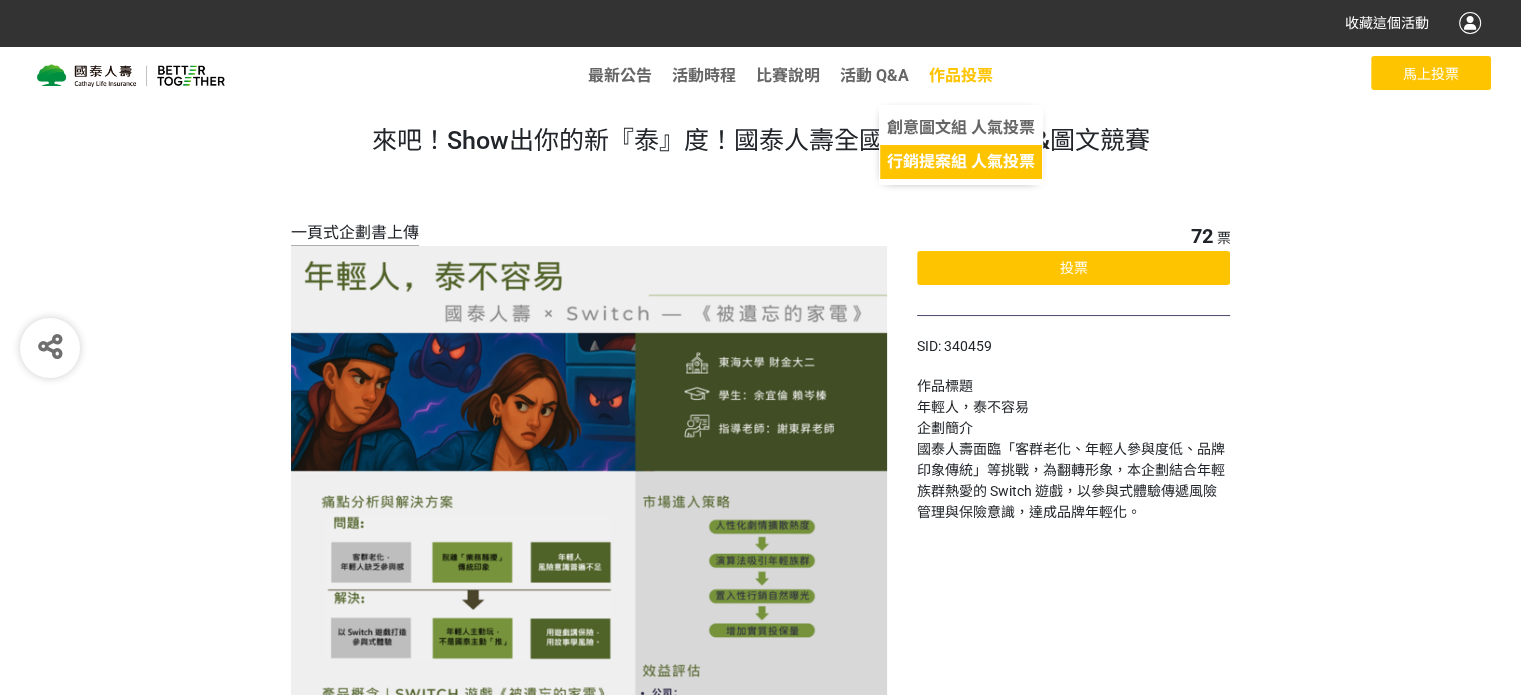 click on "行銷提案組 人氣投票" at bounding box center [961, 161] 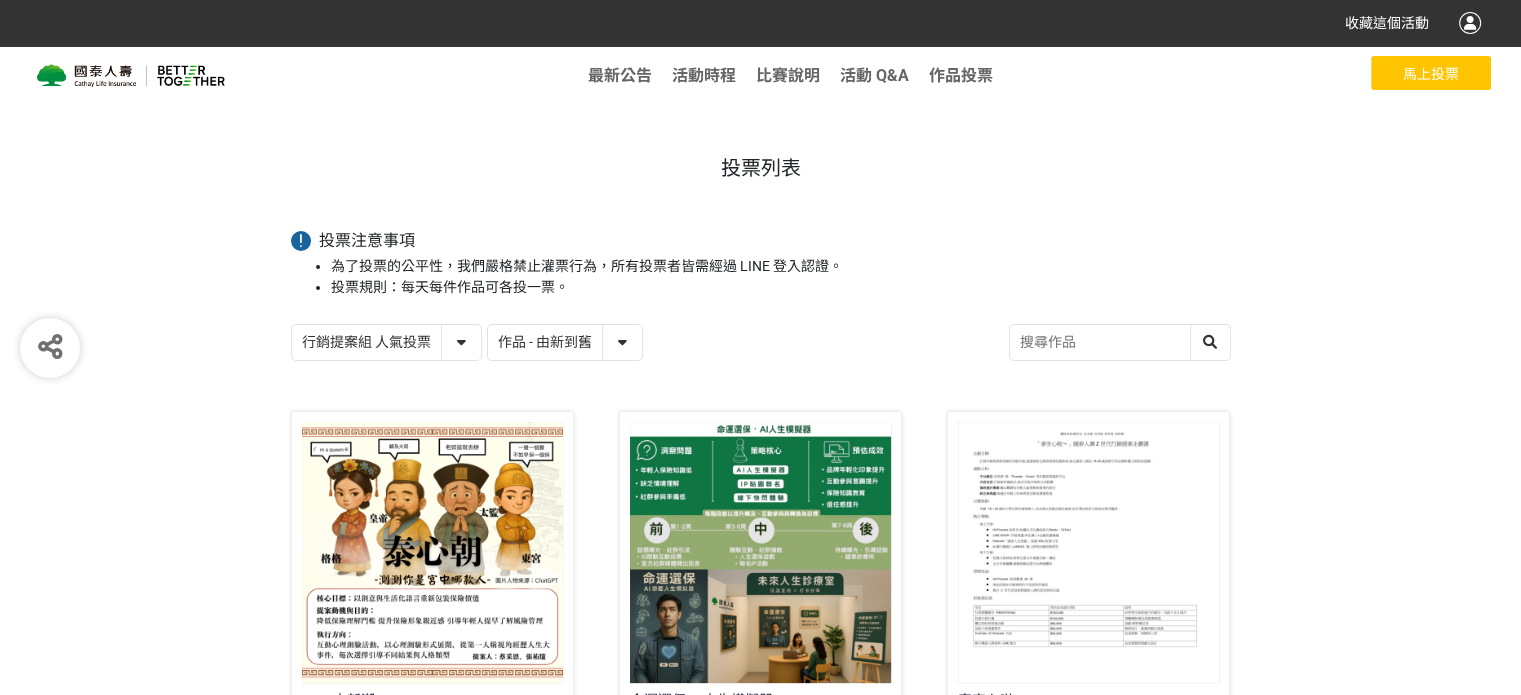 scroll, scrollTop: 100, scrollLeft: 0, axis: vertical 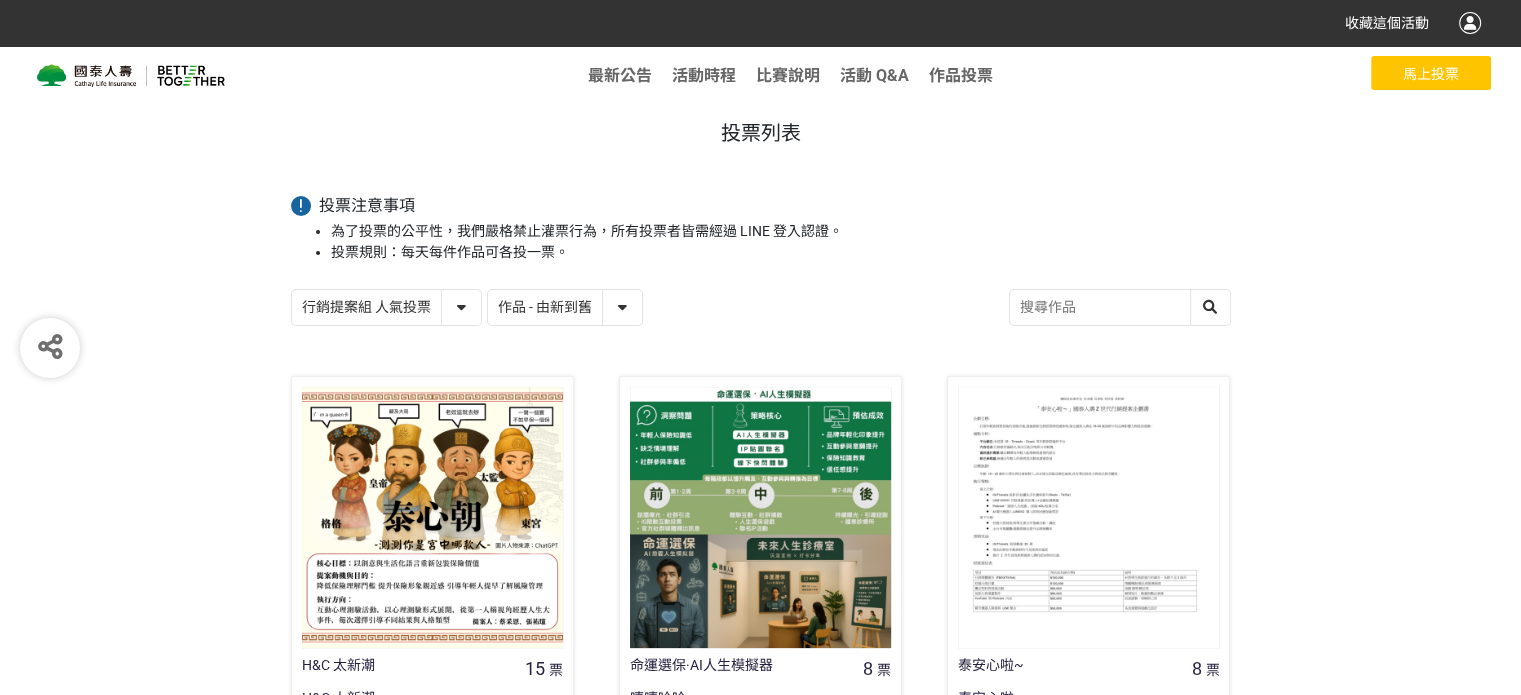 click on "作品 - 由新到舊 作品 - 由舊到新 票數 - 由多到少 票數 - 由少到多" at bounding box center (565, 307) 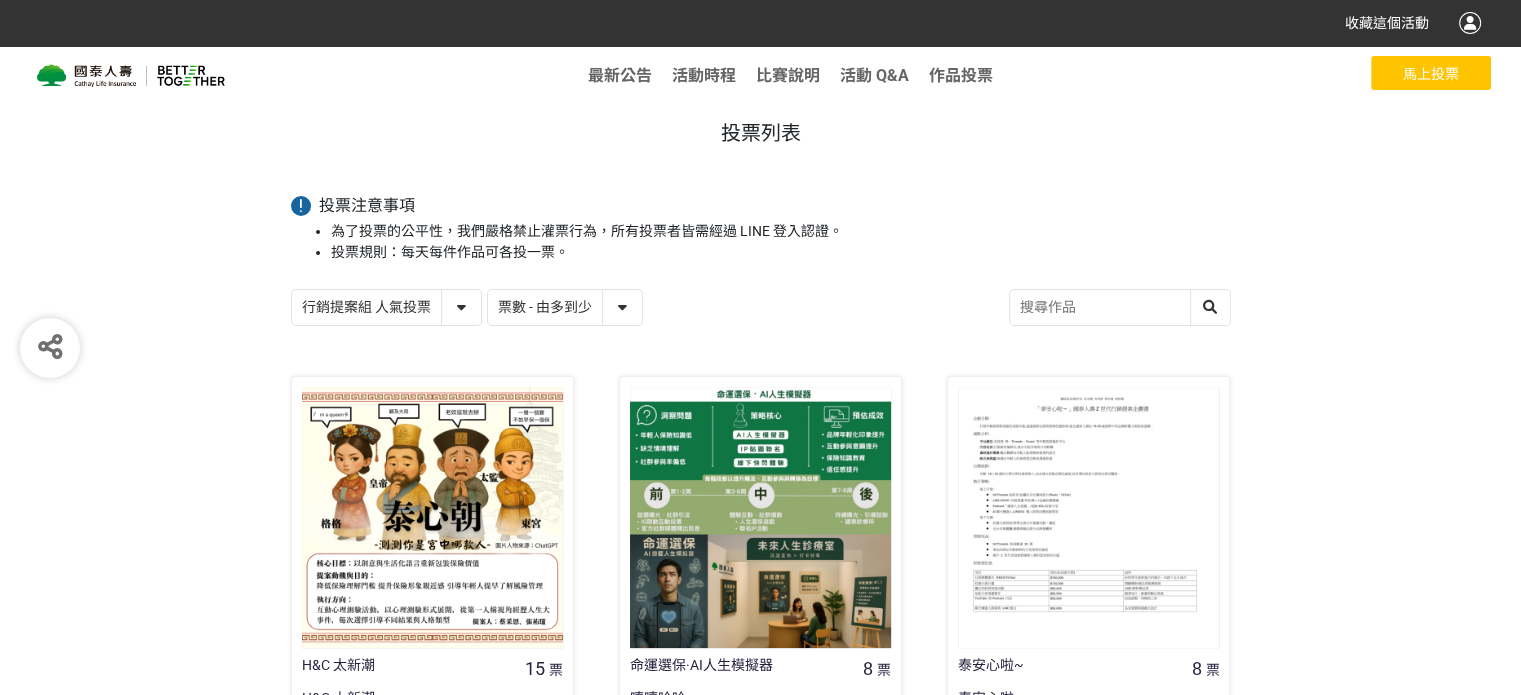 click on "作品 - 由新到舊 作品 - 由舊到新 票數 - 由多到少 票數 - 由少到多" at bounding box center [565, 307] 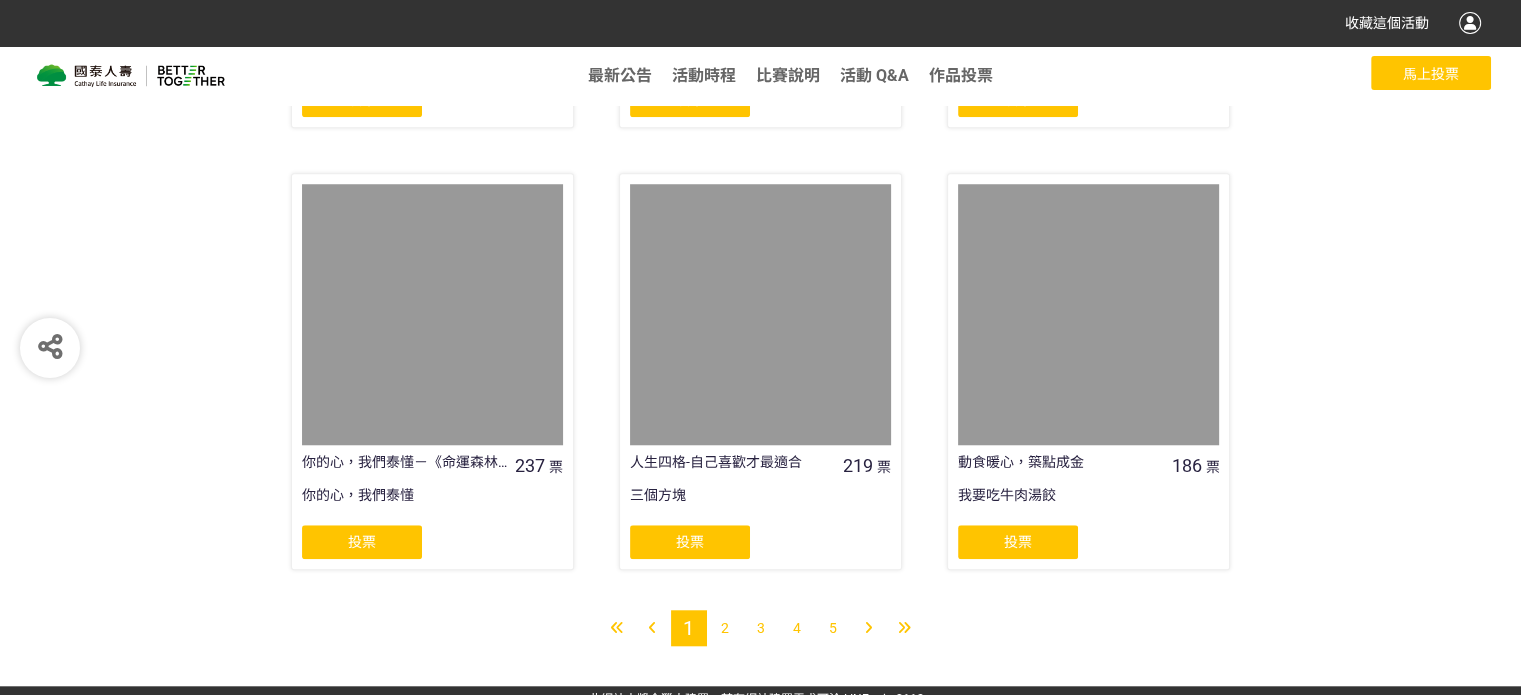 scroll, scrollTop: 1646, scrollLeft: 0, axis: vertical 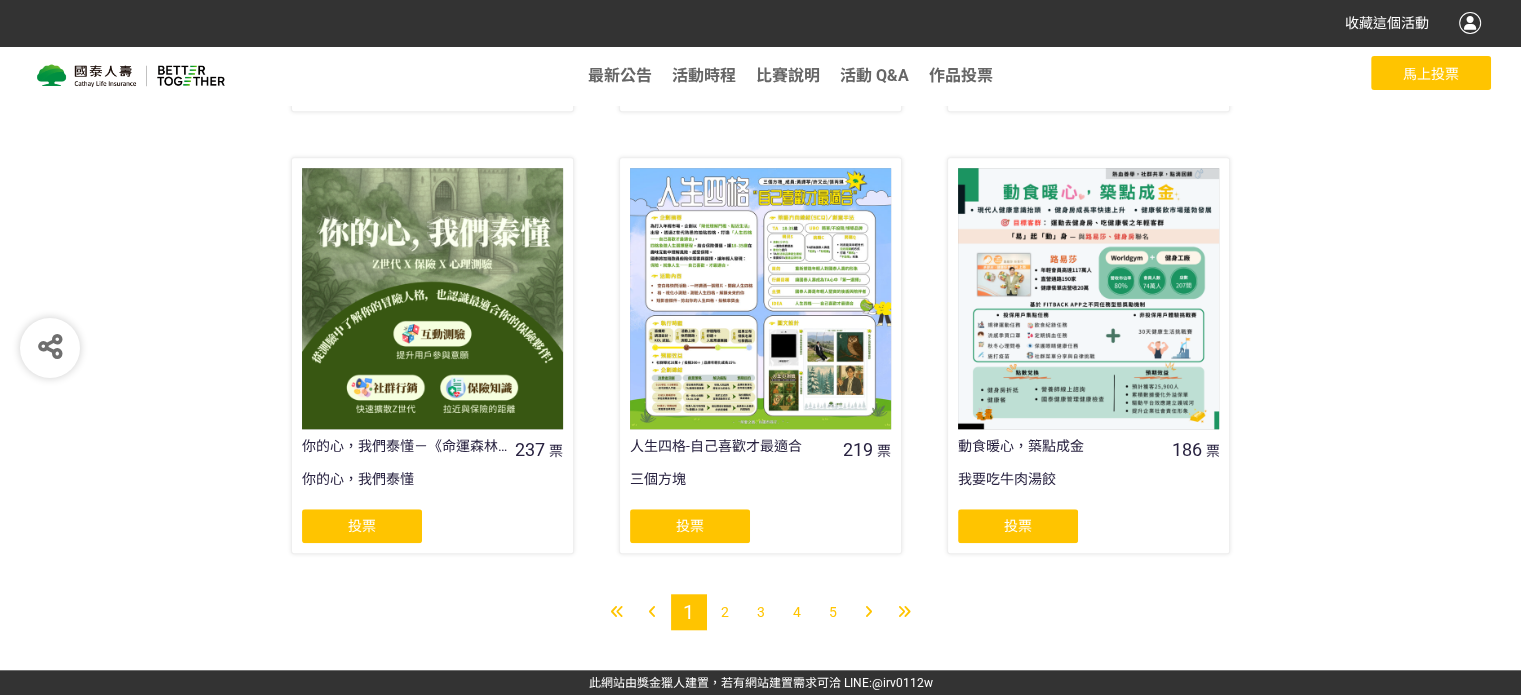 click on "2" at bounding box center [725, 612] 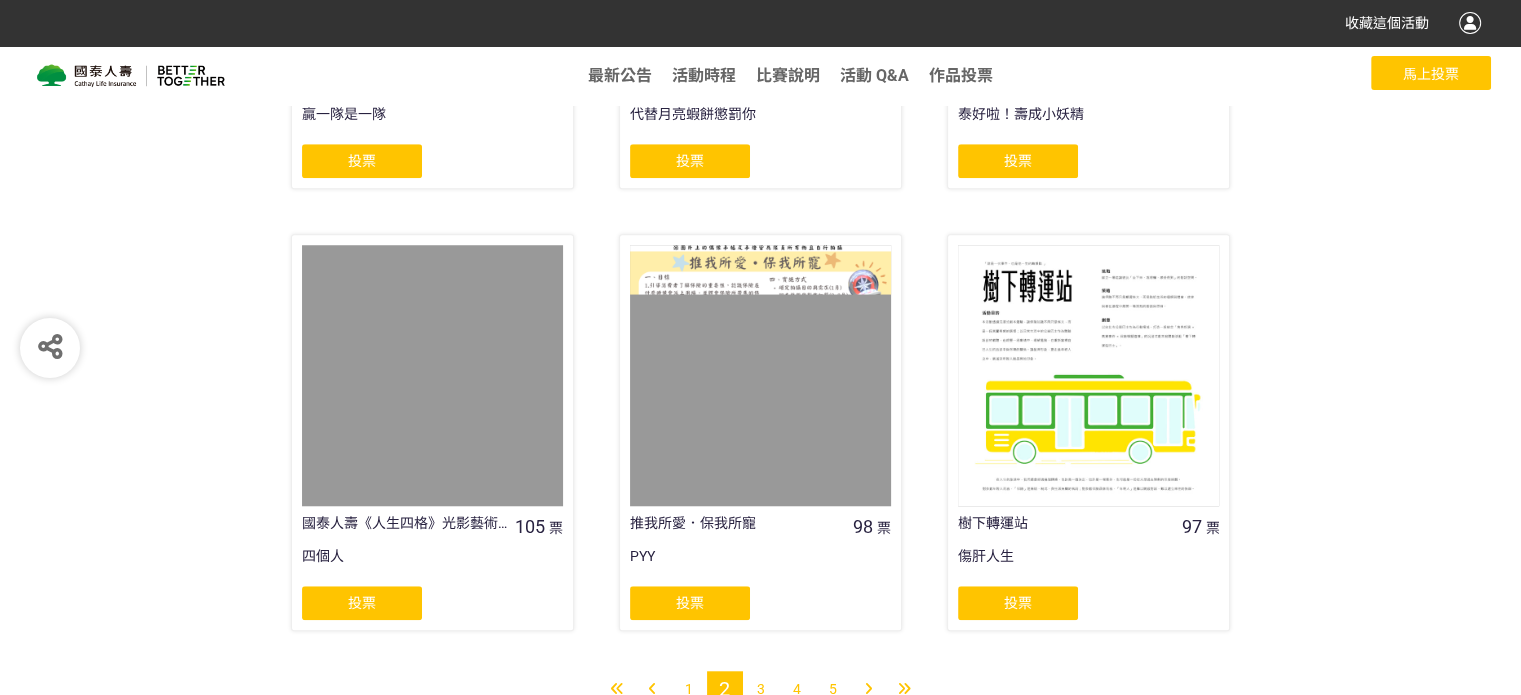 scroll, scrollTop: 1646, scrollLeft: 0, axis: vertical 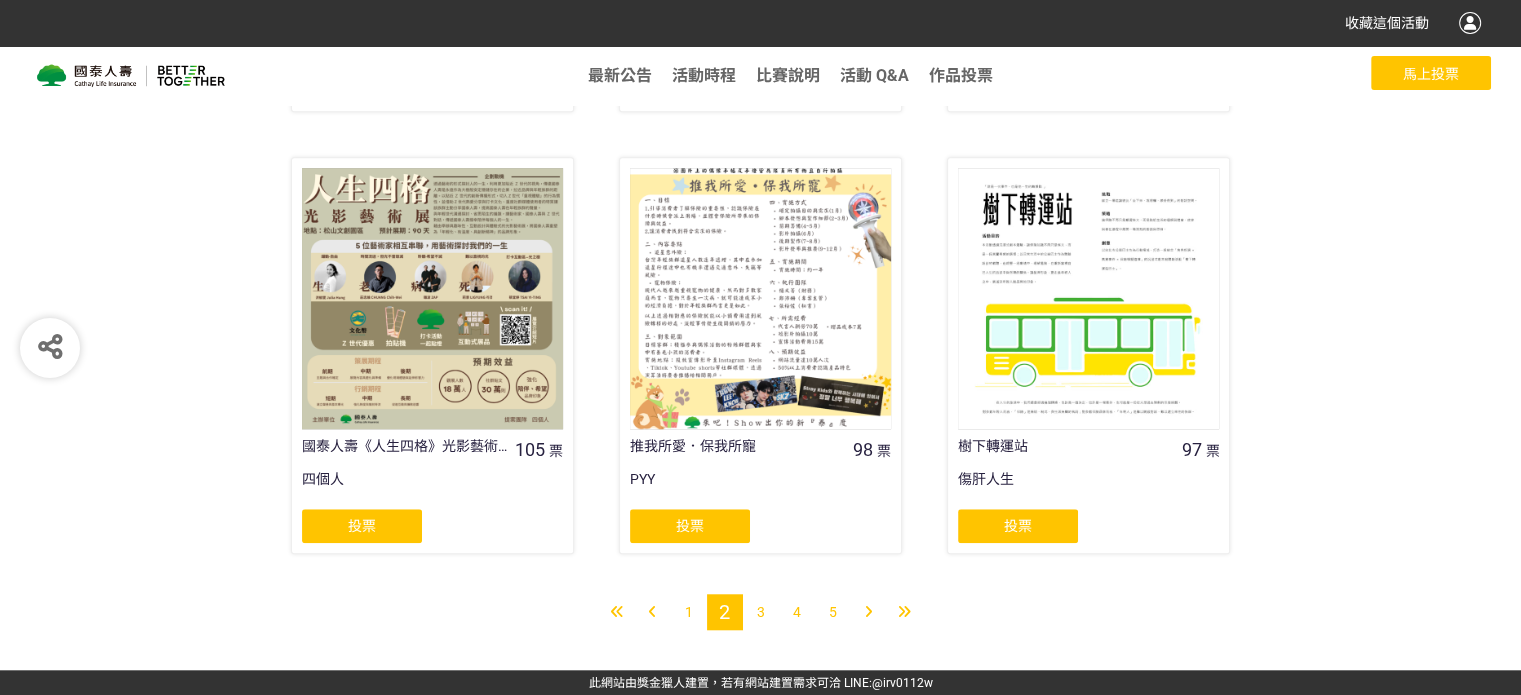click on "3" at bounding box center [761, 612] 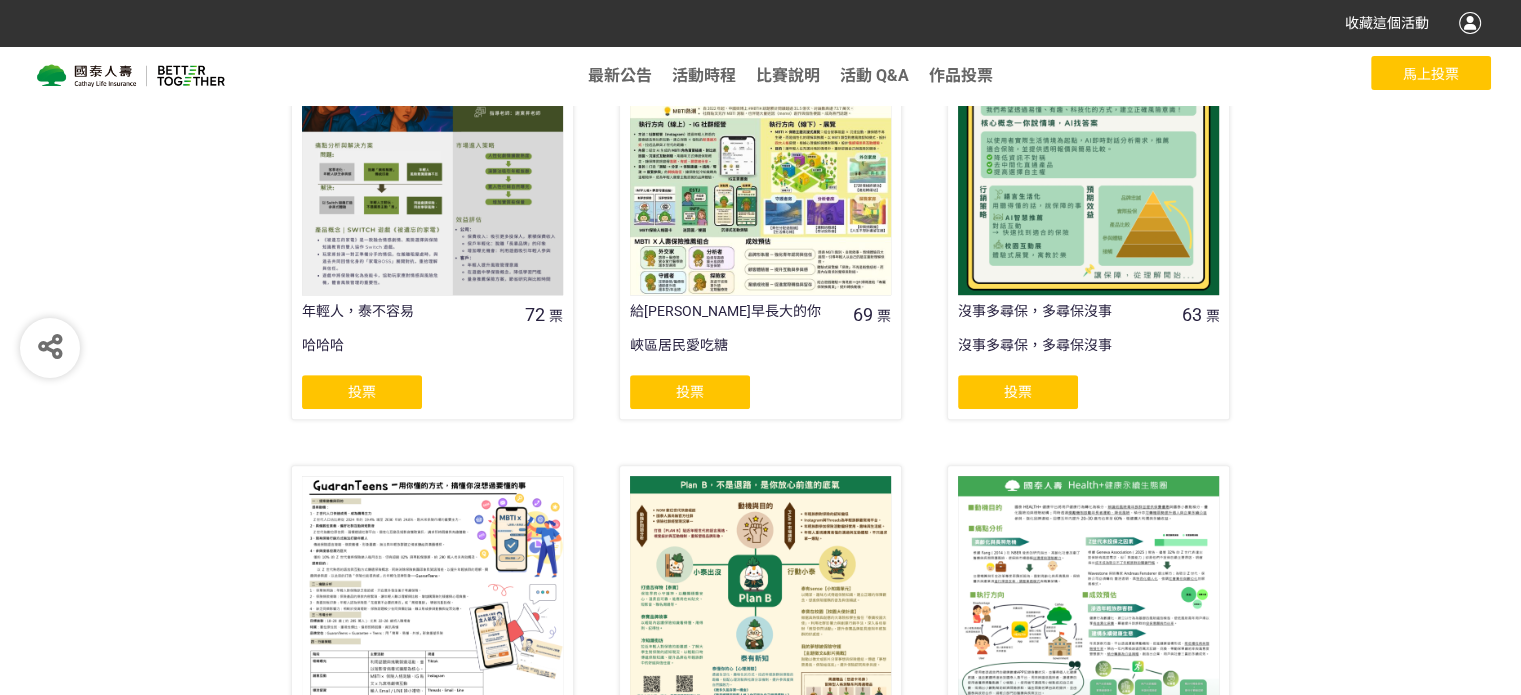 scroll, scrollTop: 900, scrollLeft: 0, axis: vertical 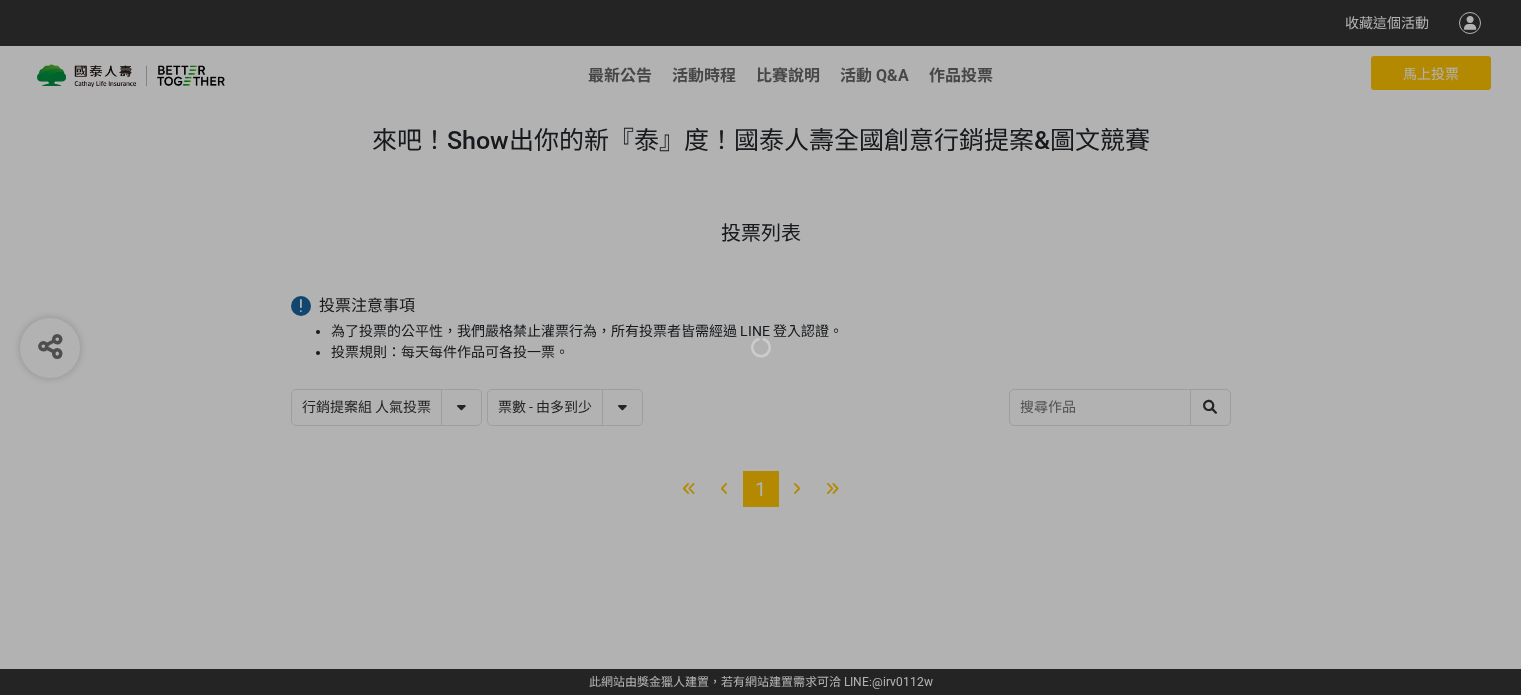 select on "13115" 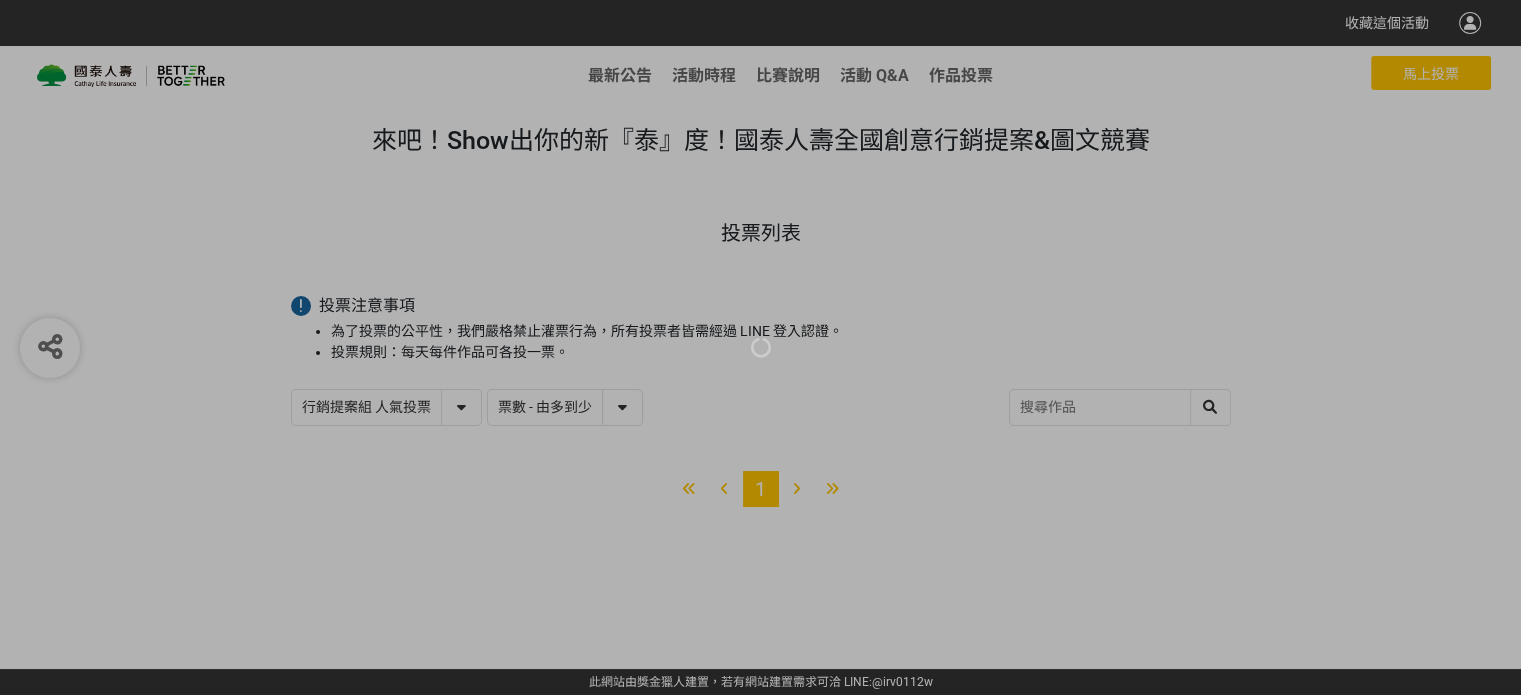 scroll, scrollTop: 0, scrollLeft: 0, axis: both 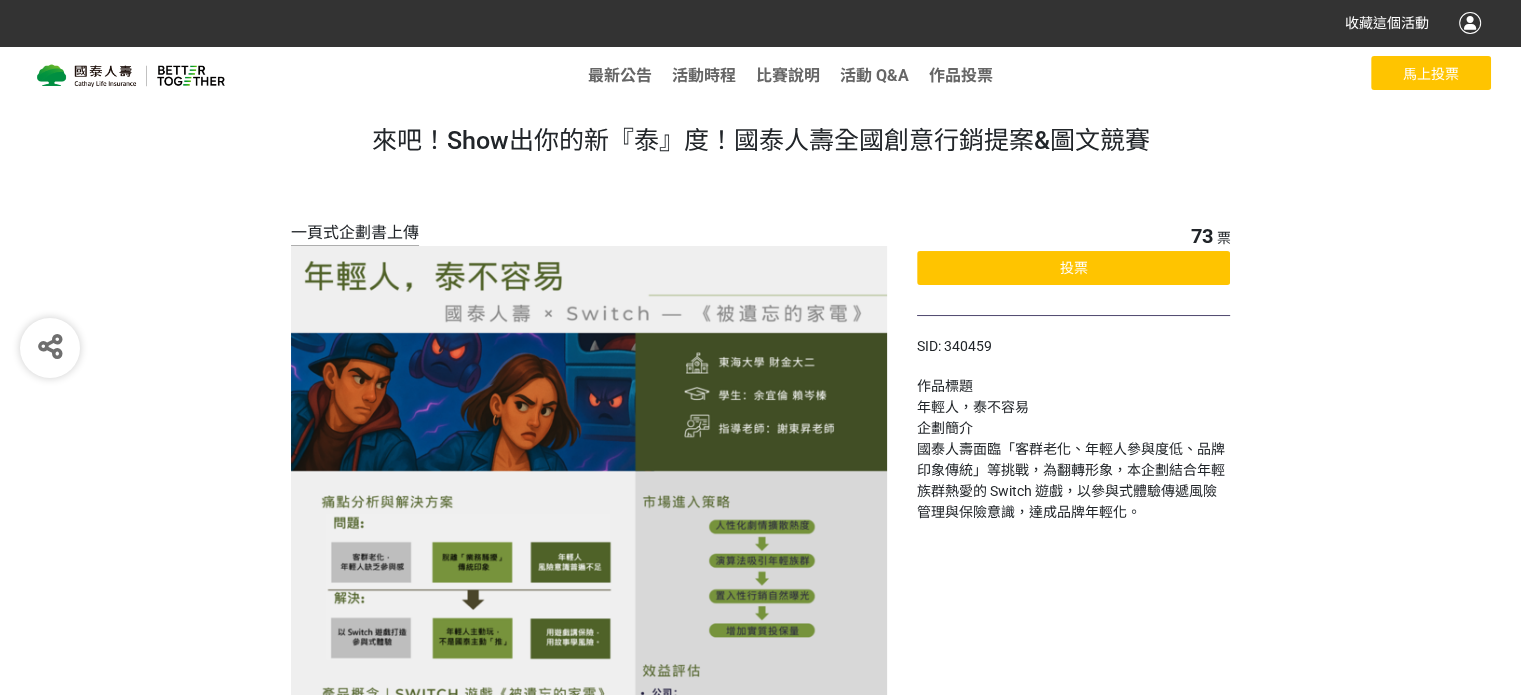 click on "一頁式企劃書上傳 73 票 投票 SID: 340459 作品標題 年輕人，泰不容易 企劃簡介 國泰人壽面臨「客群老化、年輕人參與度低、品牌印象傳統」等挑戰，為翻轉形象，本企劃結合年輕族群熱愛的 Switch 遊戲，以參與式體驗傳遞風險管理與保險意識，達成品牌年輕化。" at bounding box center (760, 552) 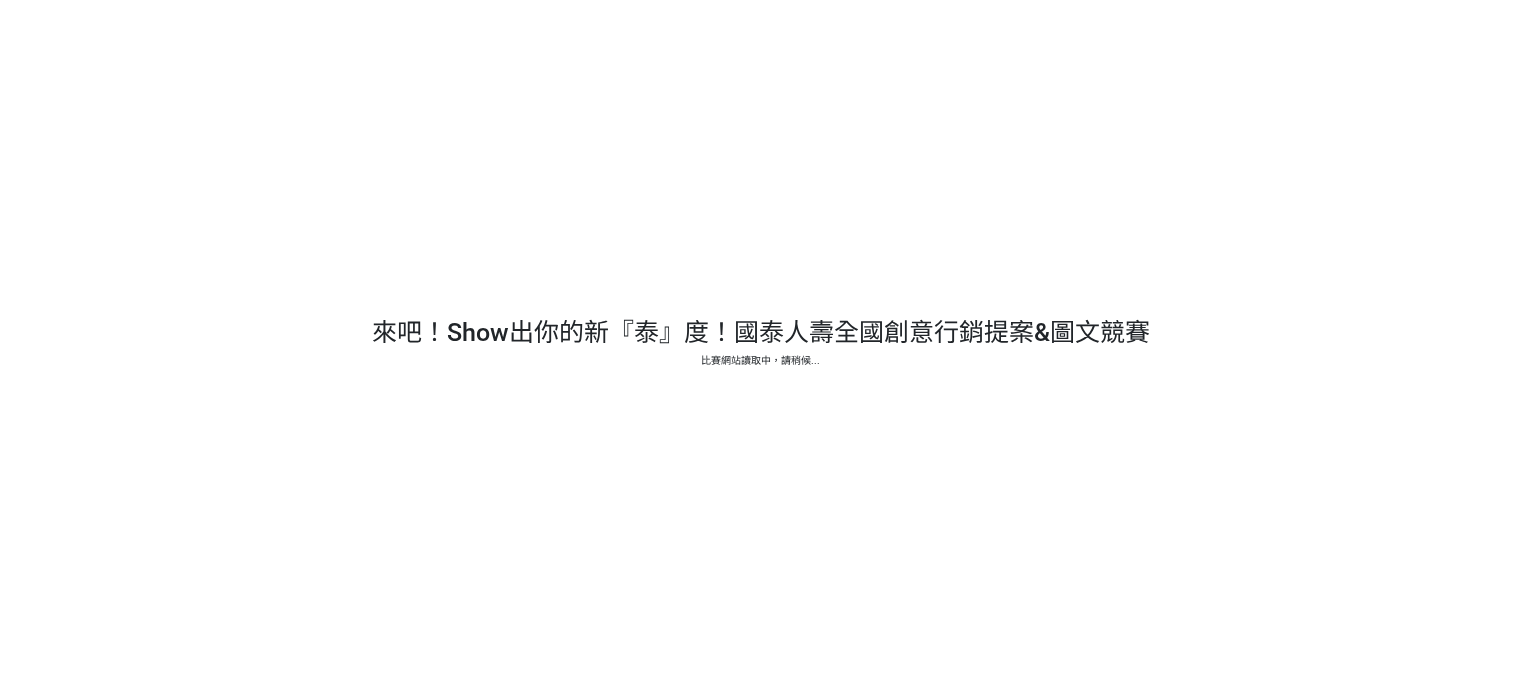 scroll, scrollTop: 0, scrollLeft: 0, axis: both 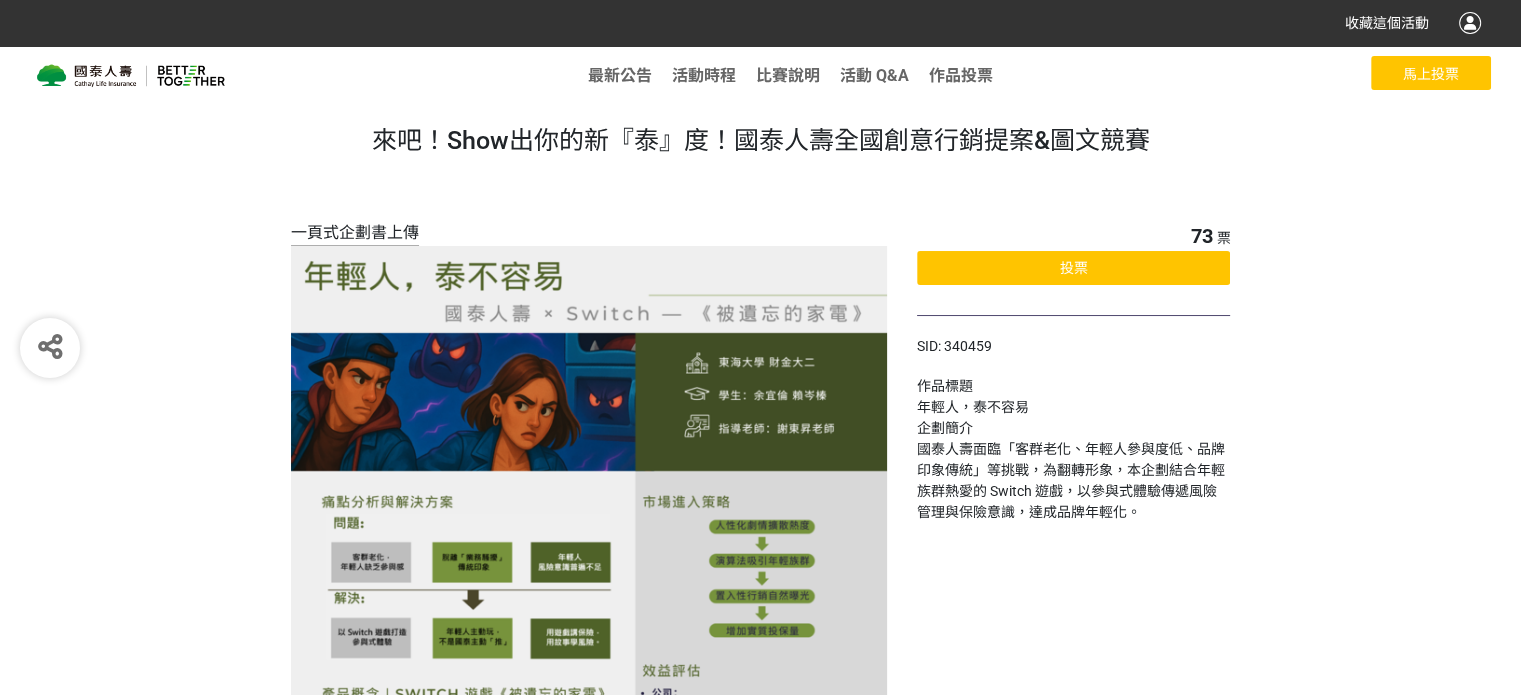 click on "一頁式企劃書上傳 73 票 投票 SID: 340459 作品標題 年輕人，泰不容易 企劃簡介 國泰人壽面臨「客群老化、年輕人參與度低、品牌印象傳統」等挑戰，為翻轉形象，本企劃結合年輕族群熱愛的 Switch 遊戲，以參與式體驗傳遞風險管理與保險意識，達成品牌年輕化。" at bounding box center (760, 552) 